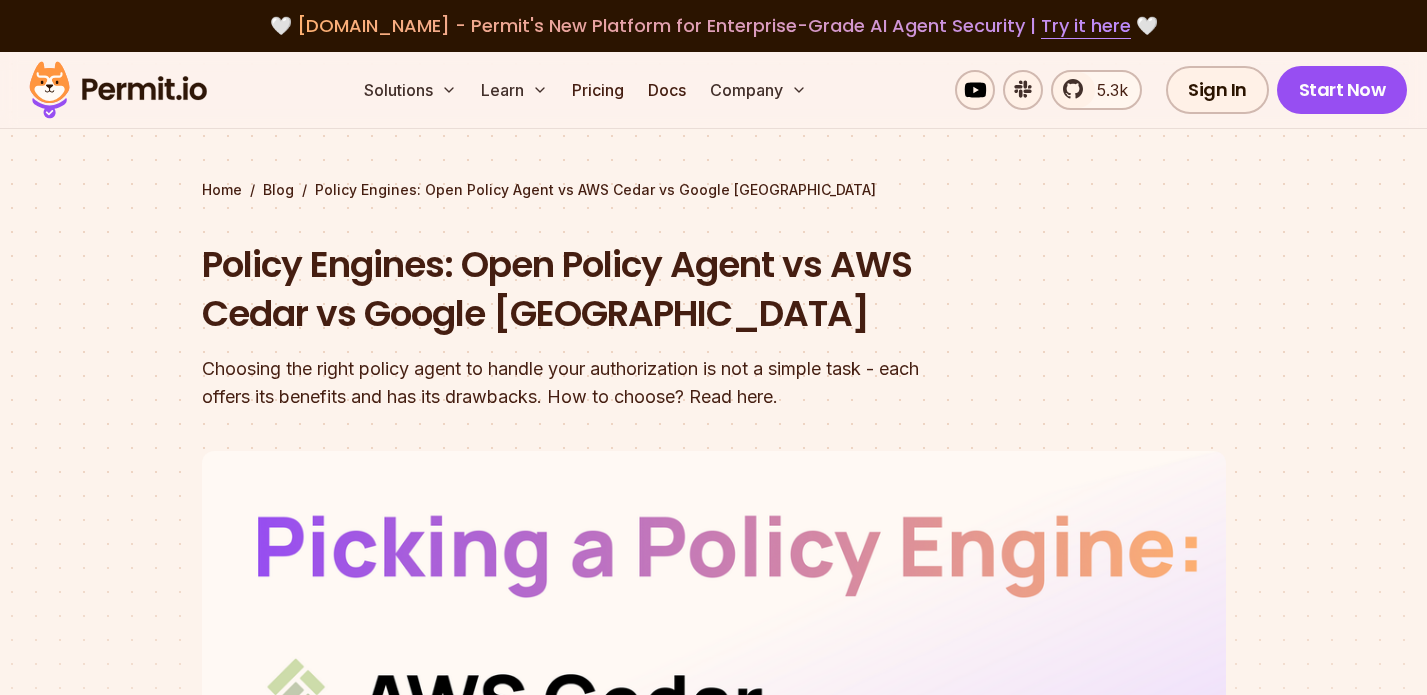 scroll, scrollTop: 405, scrollLeft: 0, axis: vertical 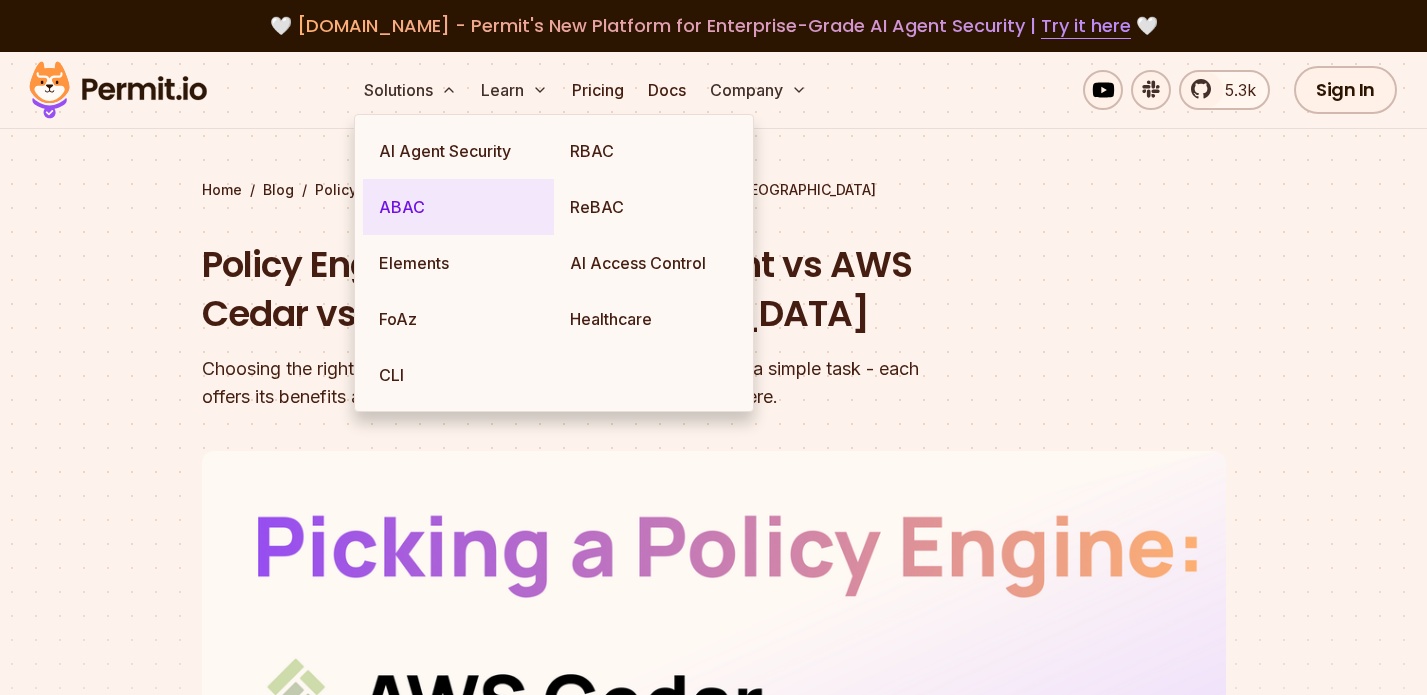 click on "ABAC" at bounding box center [458, 207] 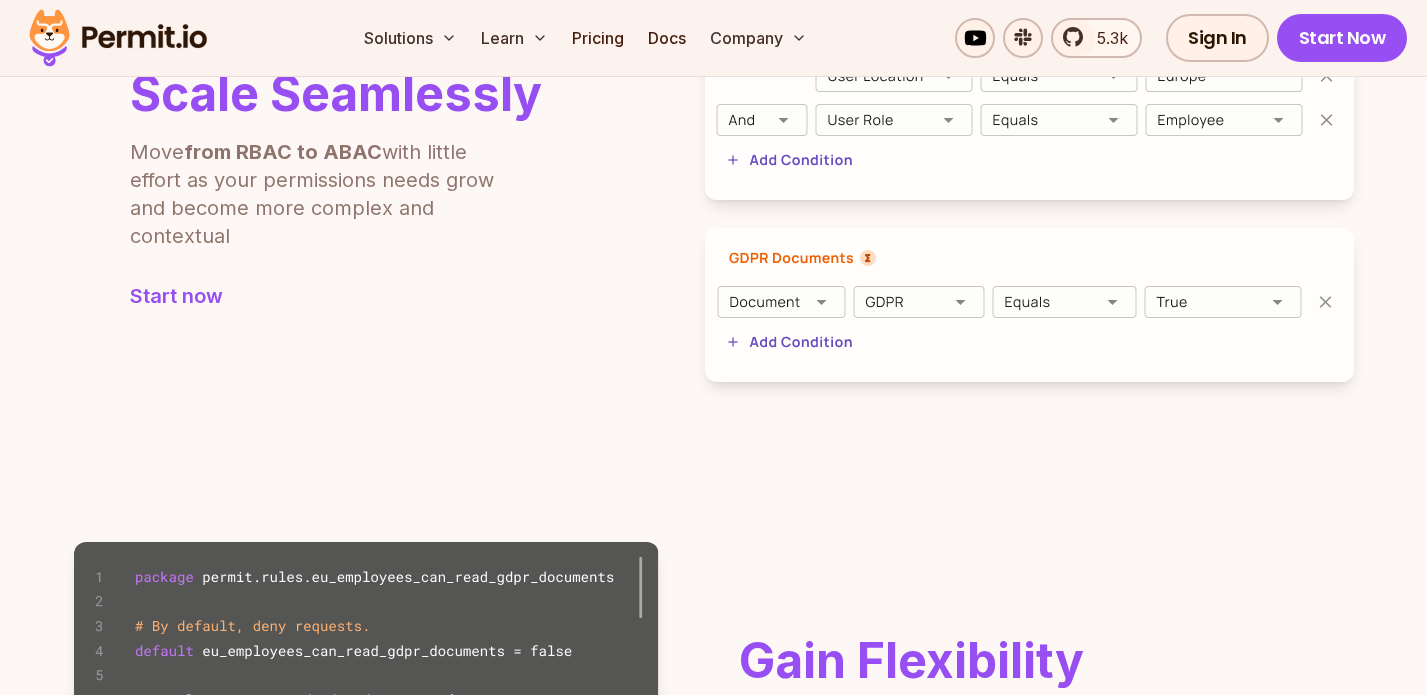 scroll, scrollTop: 210, scrollLeft: 0, axis: vertical 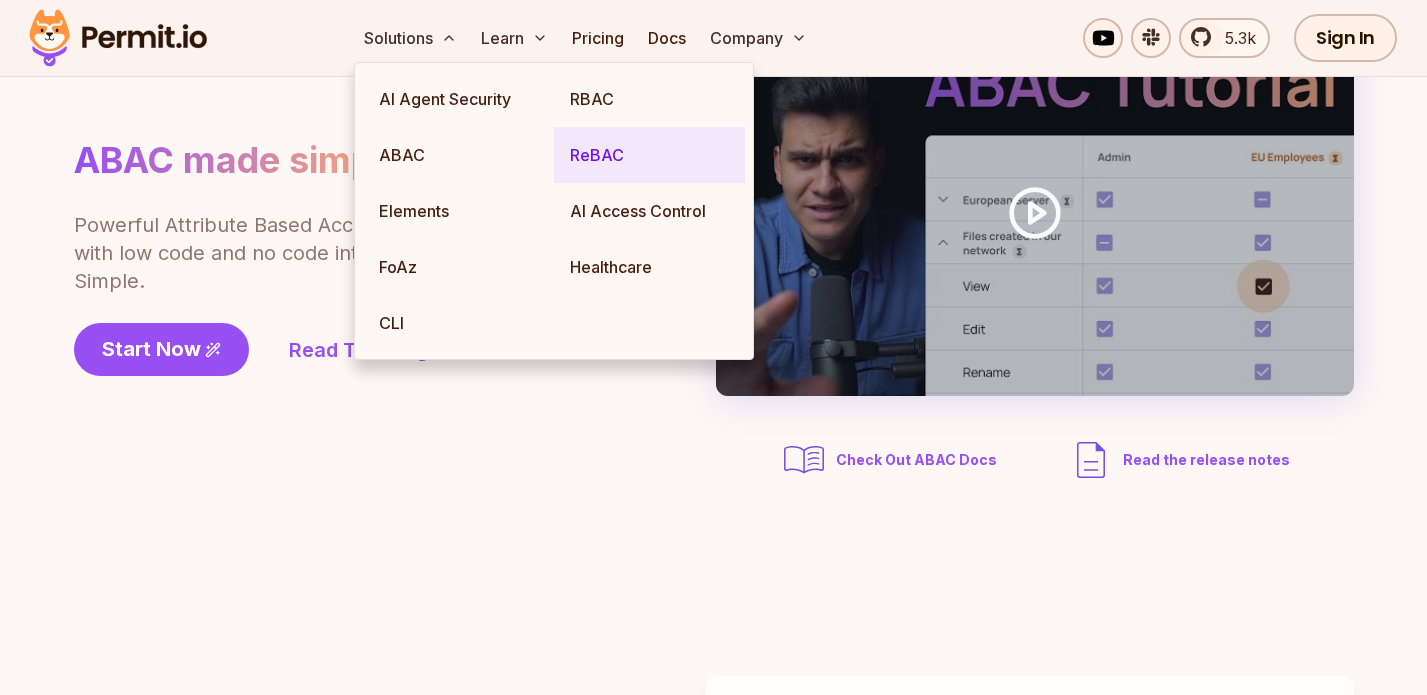 click on "ReBAC" at bounding box center (649, 155) 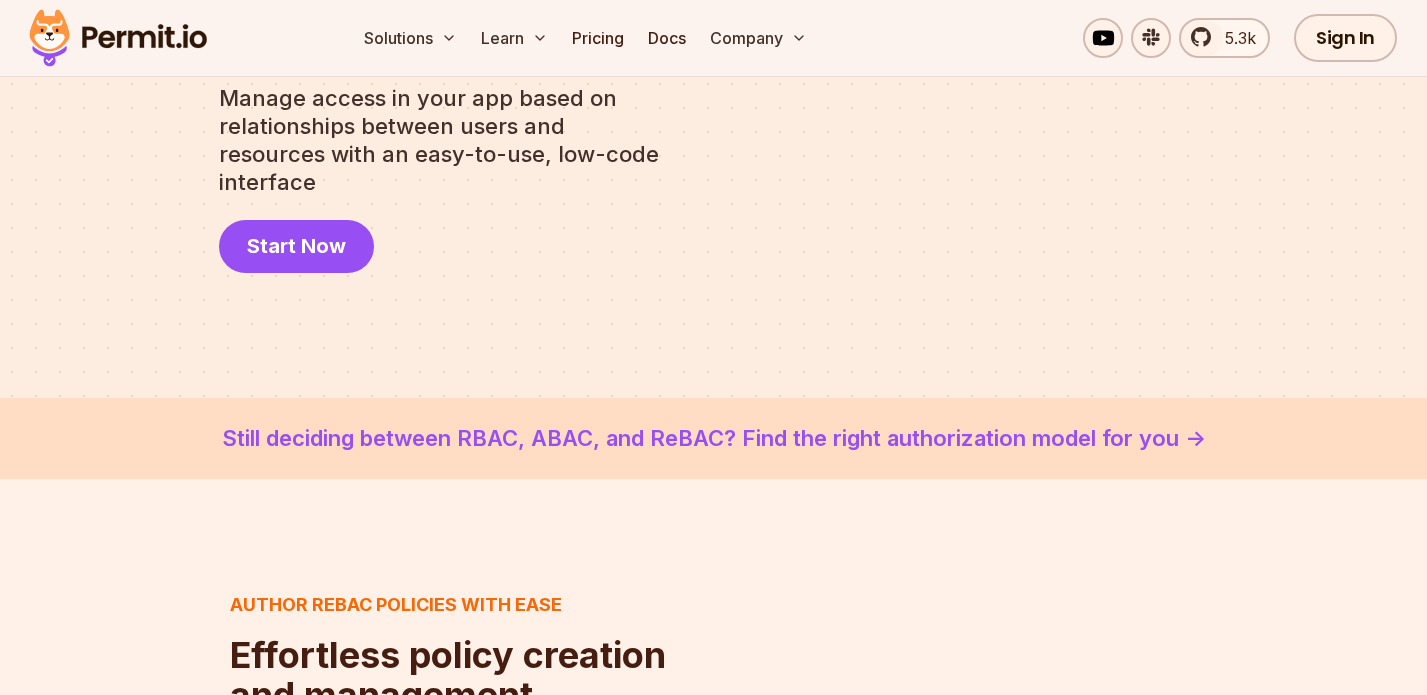 scroll, scrollTop: 440, scrollLeft: 0, axis: vertical 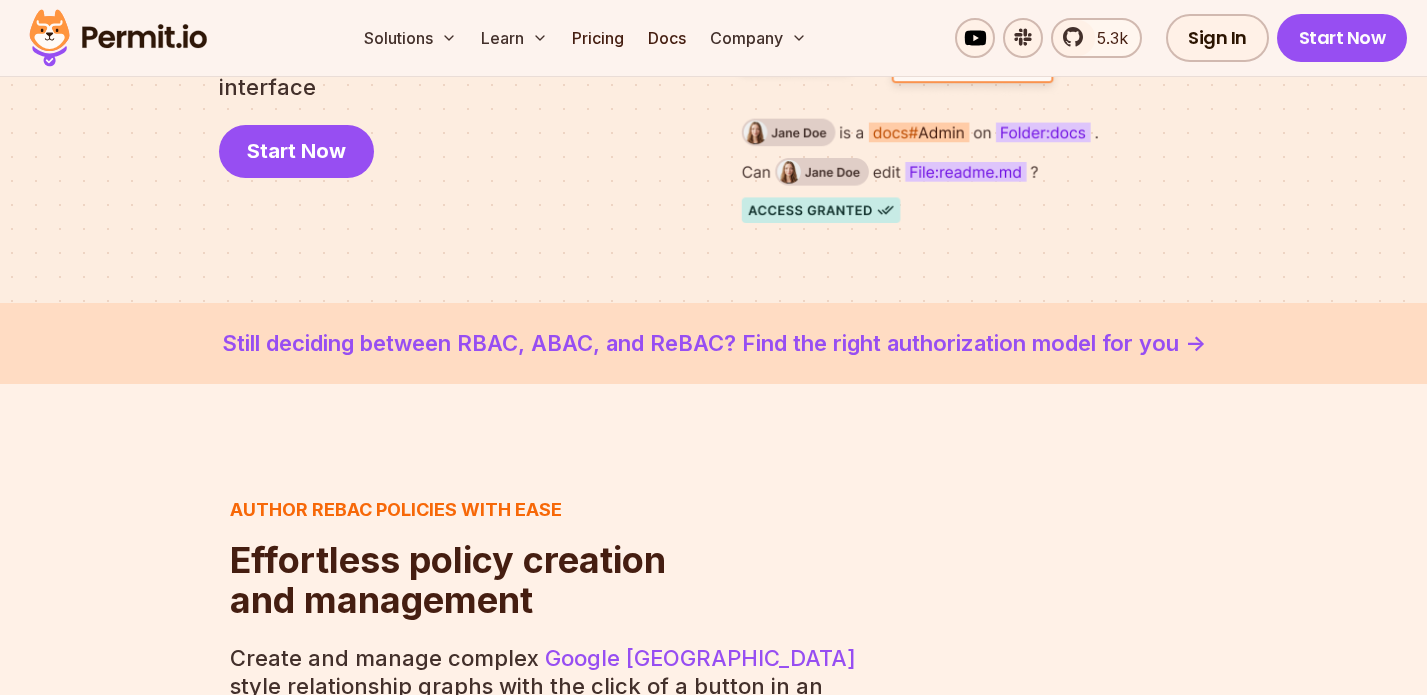 click on "Still deciding between RBAC, ABAC, and ReBAC? Find the right authorization model for you - >" at bounding box center [713, 343] 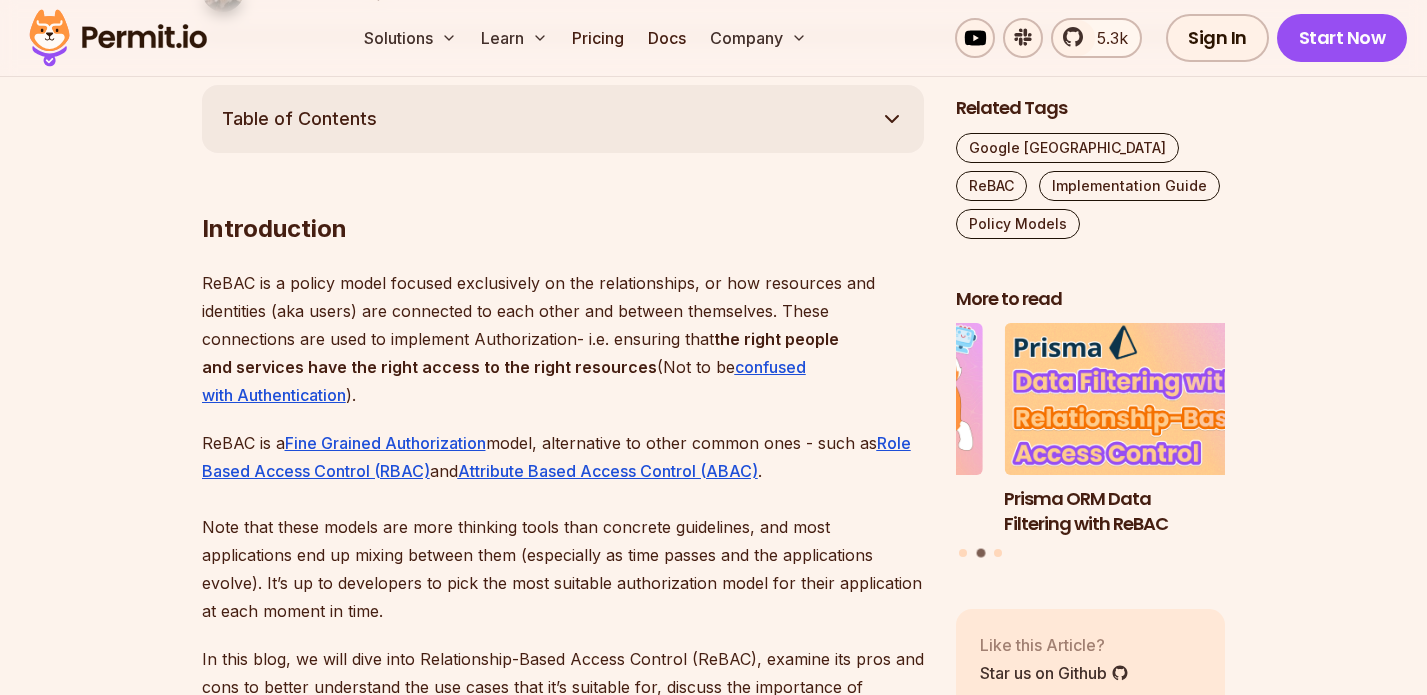 scroll, scrollTop: 1099, scrollLeft: 0, axis: vertical 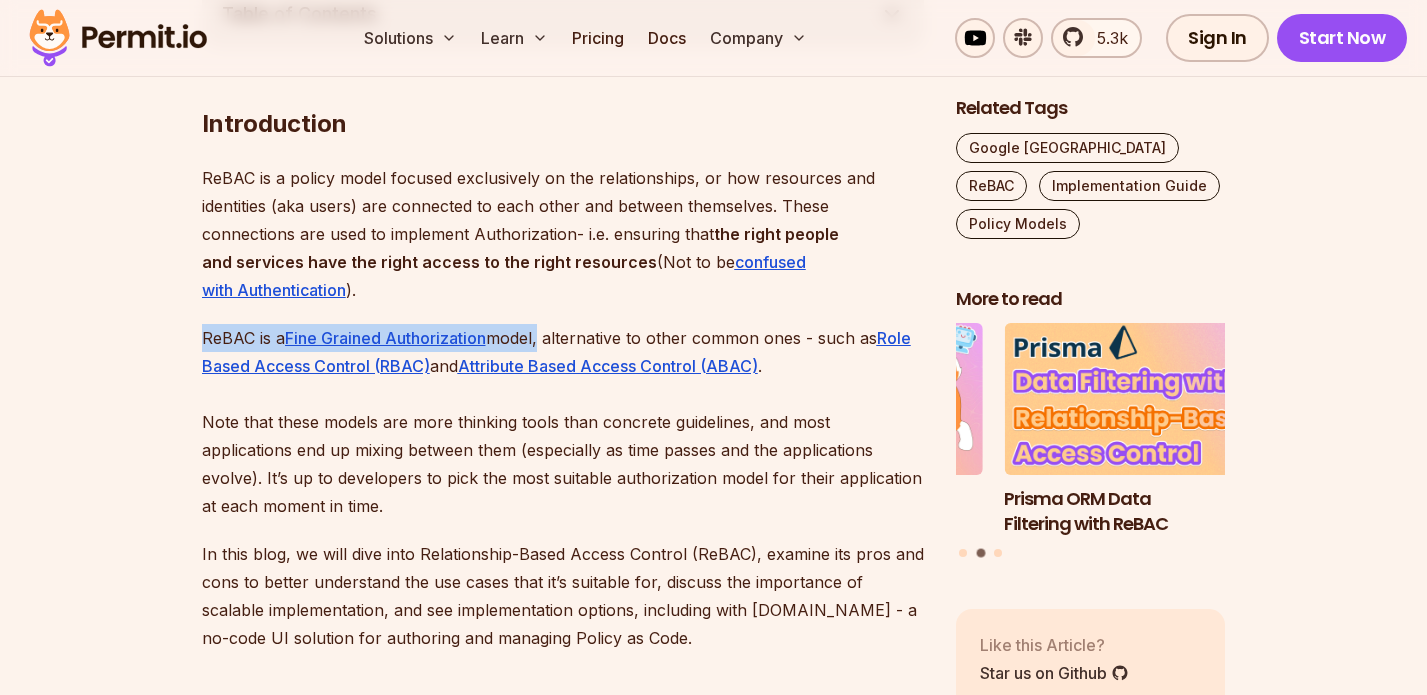 drag, startPoint x: 197, startPoint y: 338, endPoint x: 545, endPoint y: 338, distance: 348 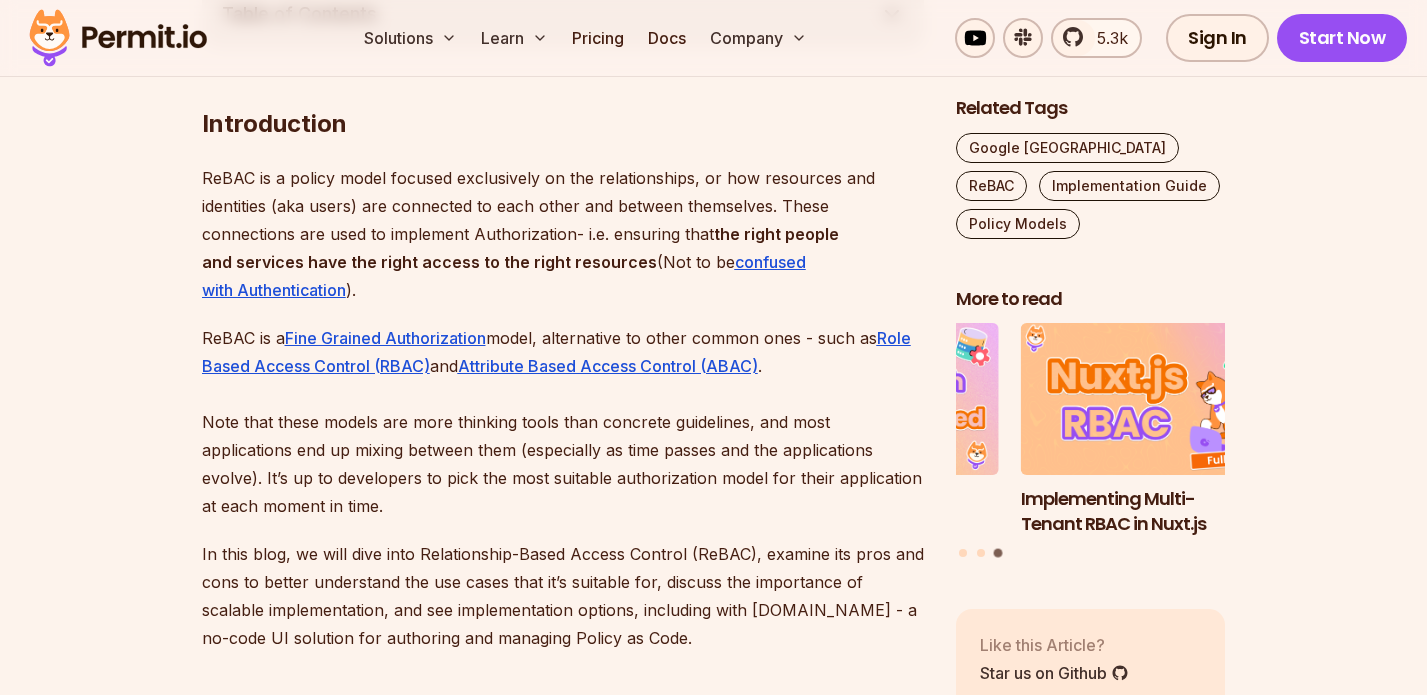 click on "ReBAC is a  Fine Grained Authorization  model, alternative to other common ones - such as  Role Based Access Control (RBAC)  and  Attribute Based Access Control (ABAC) .  Note that these models are more thinking tools than concrete guidelines, and most applications end up mixing between them (especially as time passes and the applications evolve). It’s up to developers to pick the most suitable authorization model for their application at each moment in time." at bounding box center (563, 422) 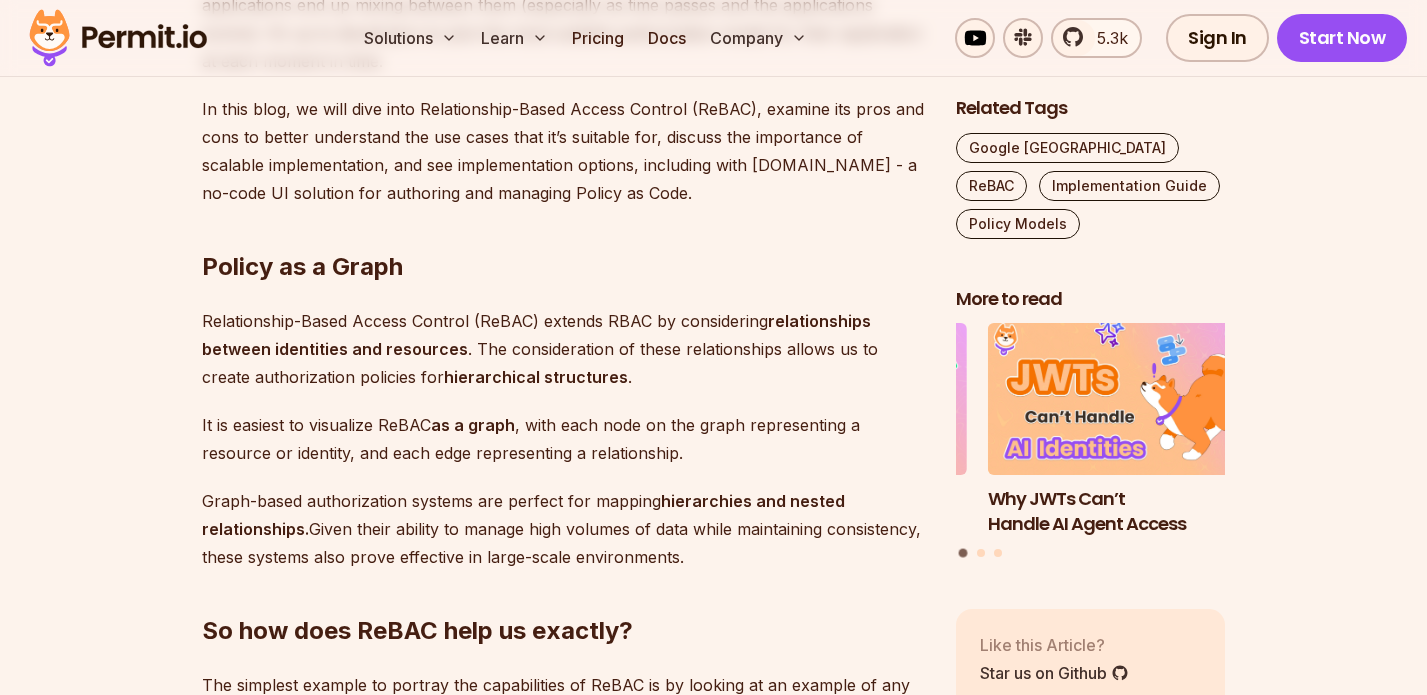 scroll, scrollTop: 1672, scrollLeft: 0, axis: vertical 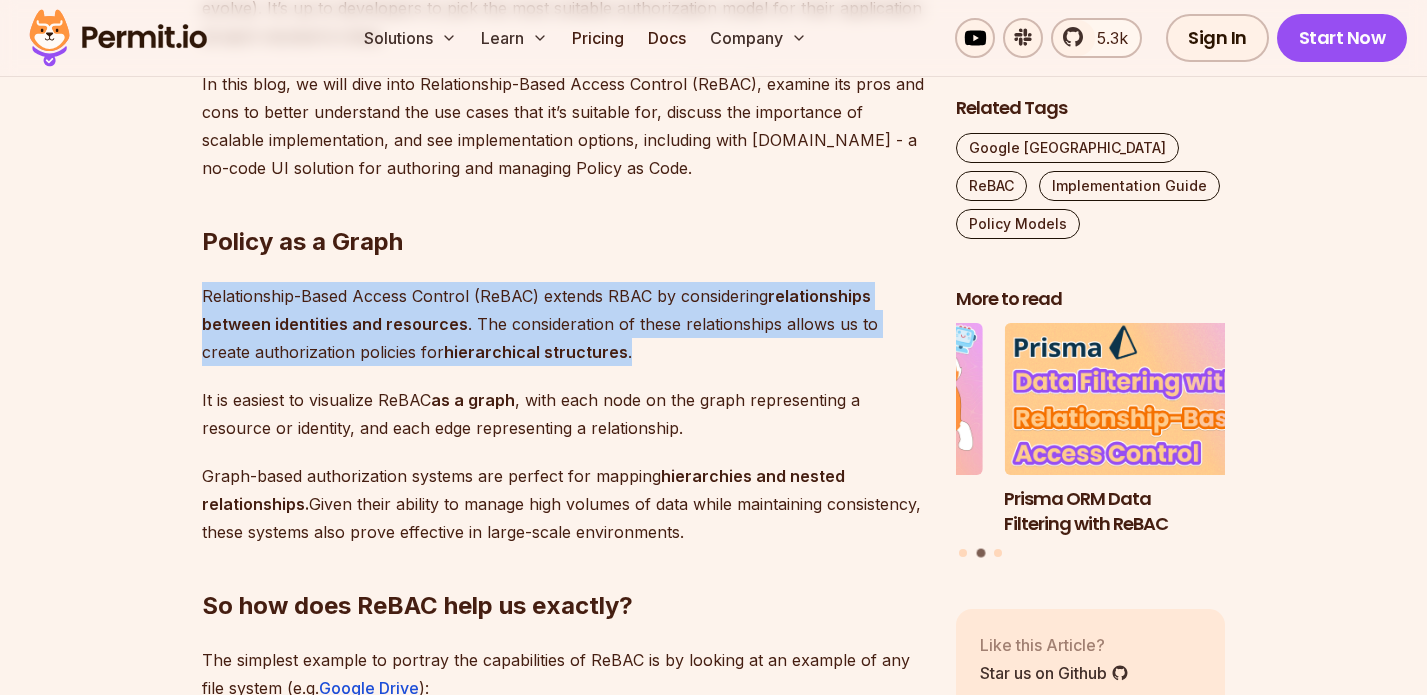 drag, startPoint x: 589, startPoint y: 351, endPoint x: 198, endPoint y: 294, distance: 395.1329 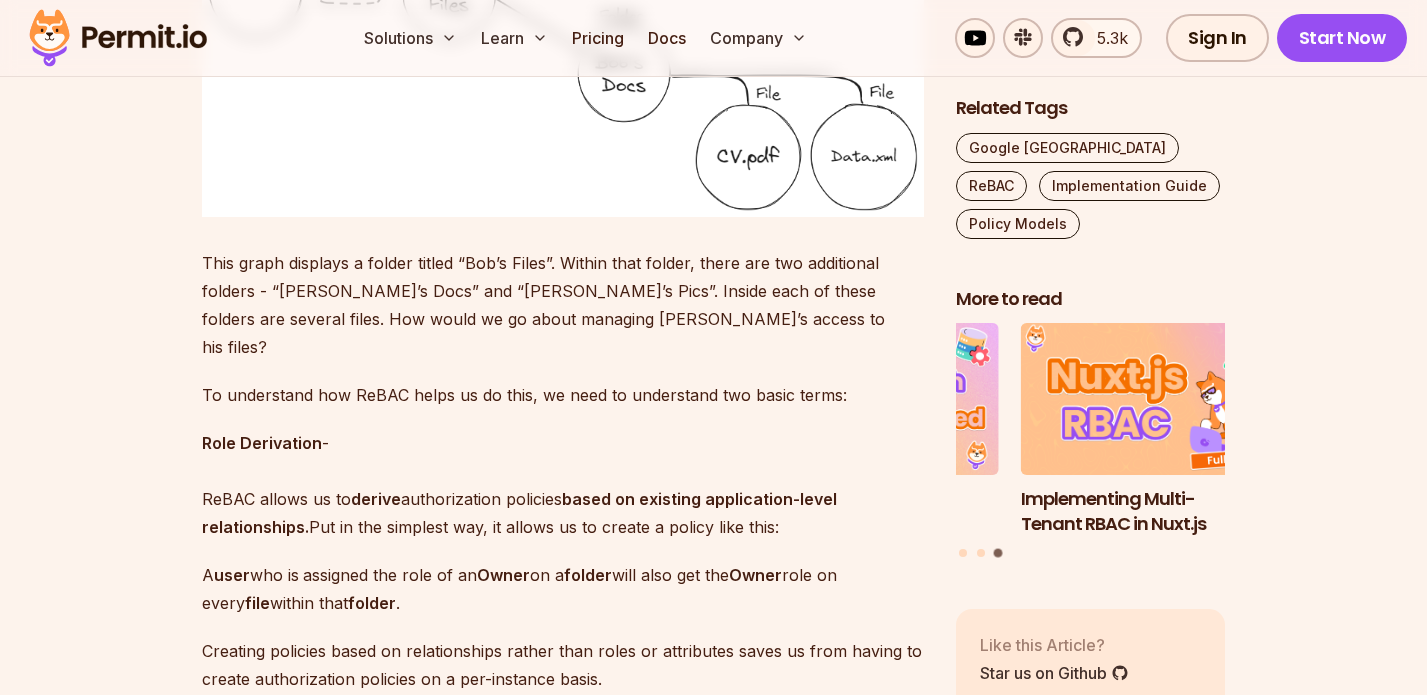 scroll, scrollTop: 2617, scrollLeft: 0, axis: vertical 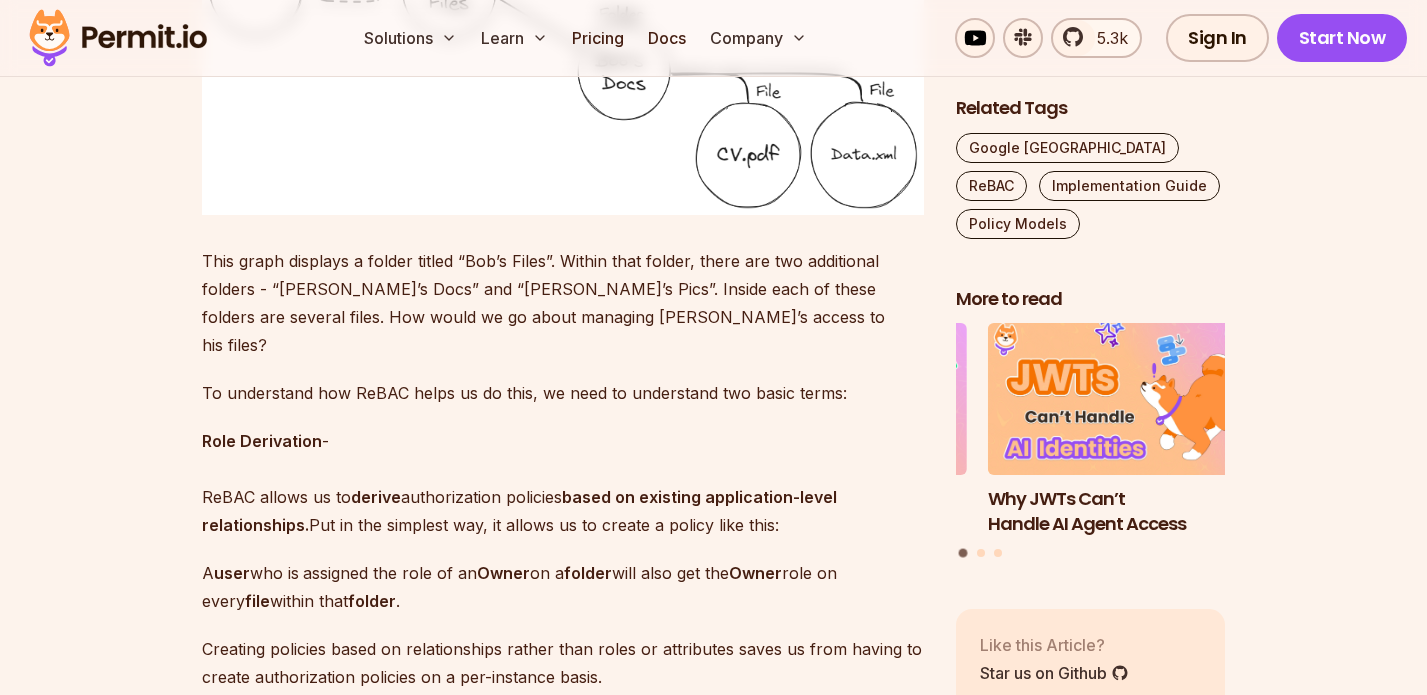 drag, startPoint x: 422, startPoint y: 579, endPoint x: 194, endPoint y: 474, distance: 251.01593 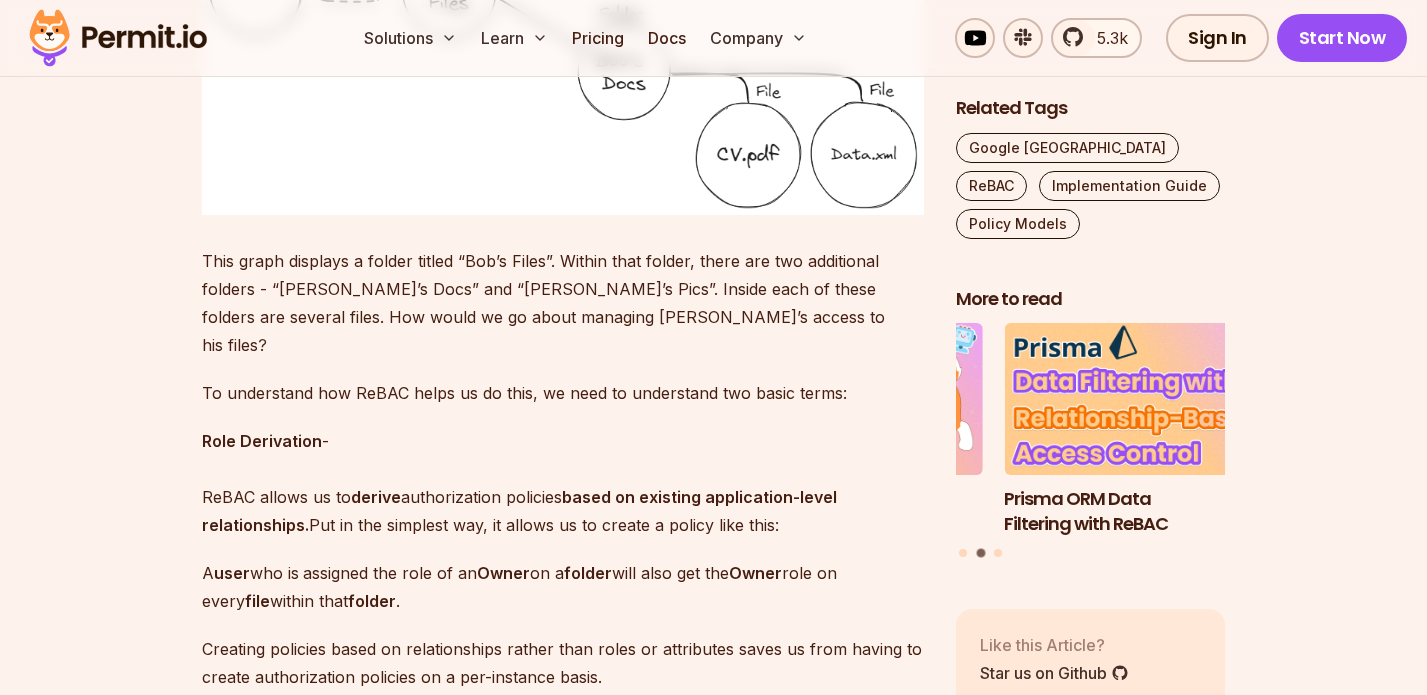 copy on "ReBAC allows us to  derive  authorization policies  based on existing application-level relationships.  Put in the simplest way, it allows us to create a policy like this: A  user  who is   assigned the role of an  Owner  on a  folder  will also get the  Owner  role on every  file  within that  folder ." 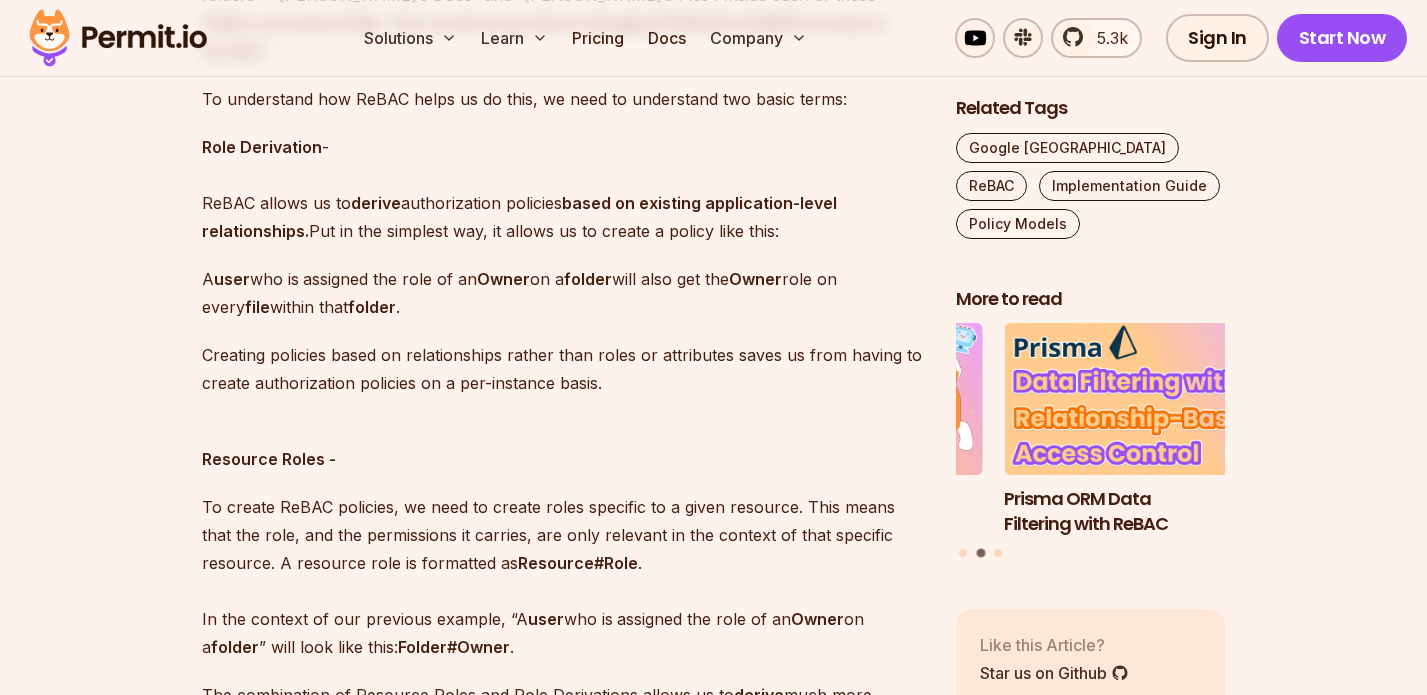 scroll, scrollTop: 2919, scrollLeft: 0, axis: vertical 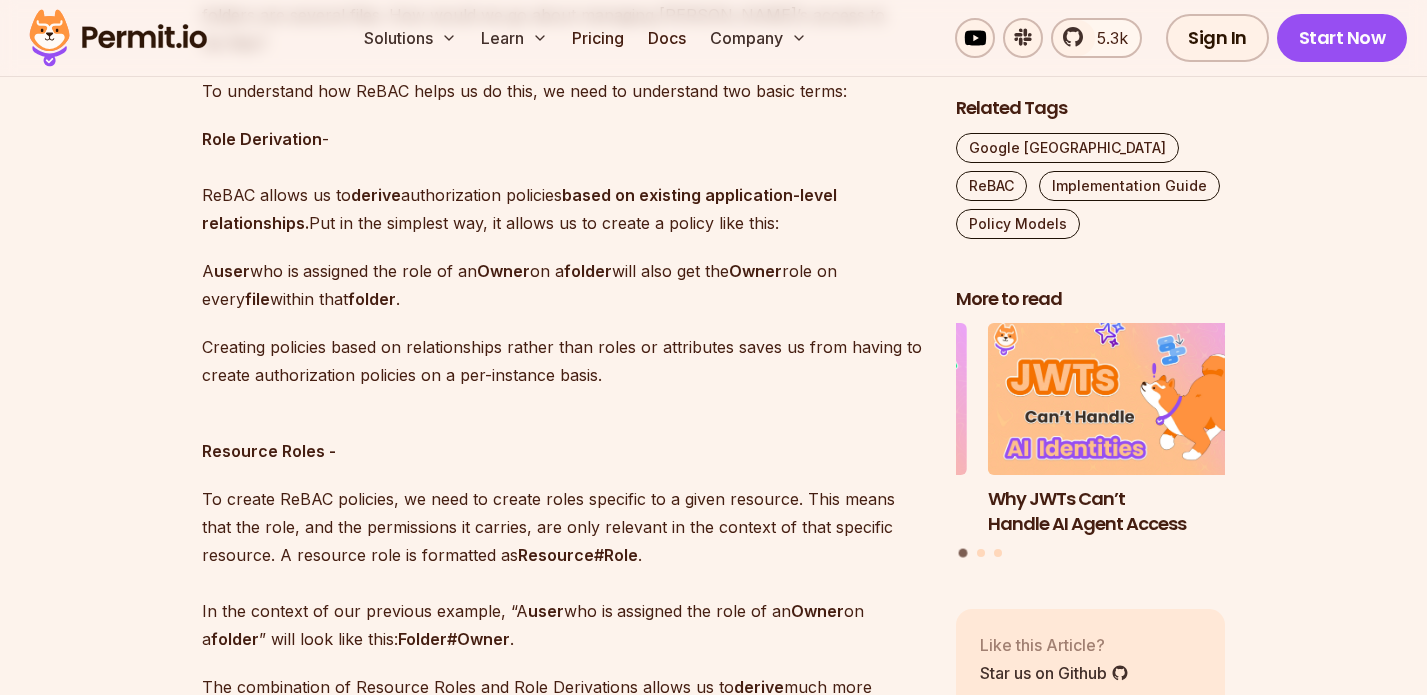 drag, startPoint x: 207, startPoint y: 468, endPoint x: 647, endPoint y: 528, distance: 444.07205 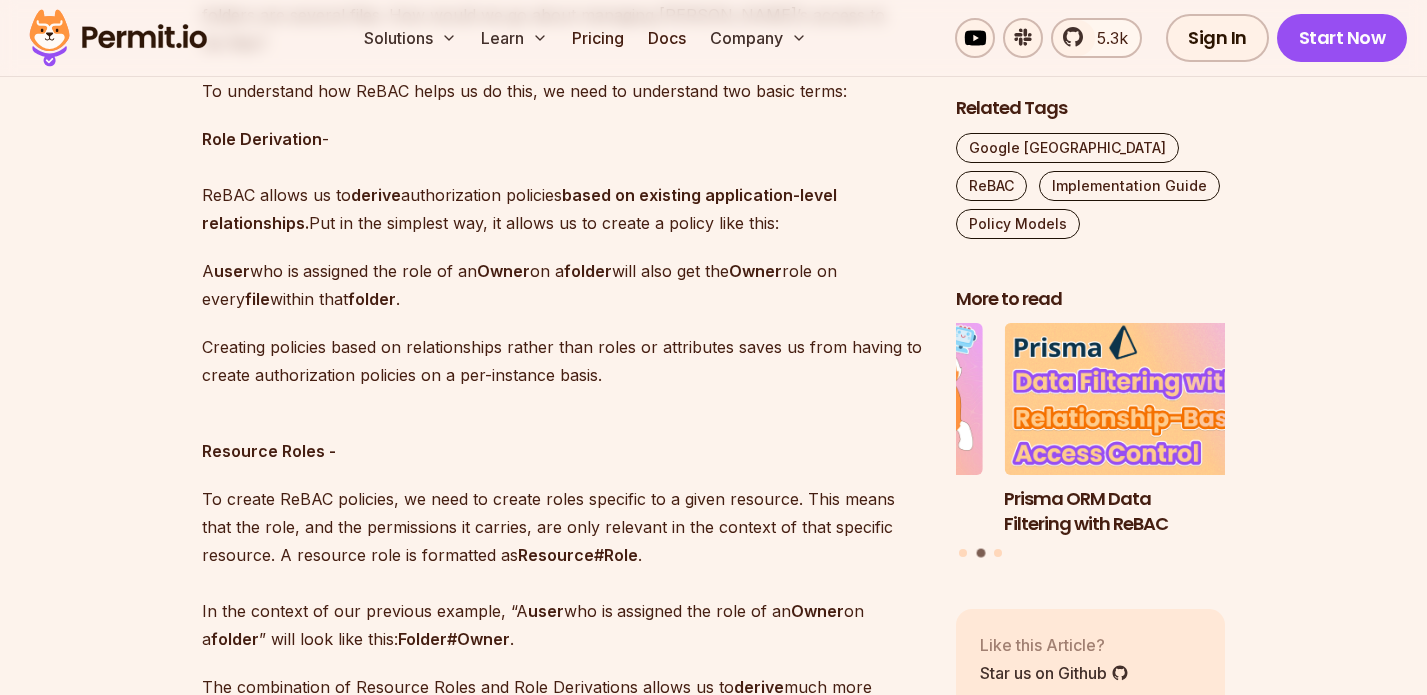 copy on "To create ReBAC policies, we need to create roles specific to a given resource. This means that the role, and the permissions it carries, are only relevant in the context of that specific resource. A resource role is formatted as  Resource#Role ." 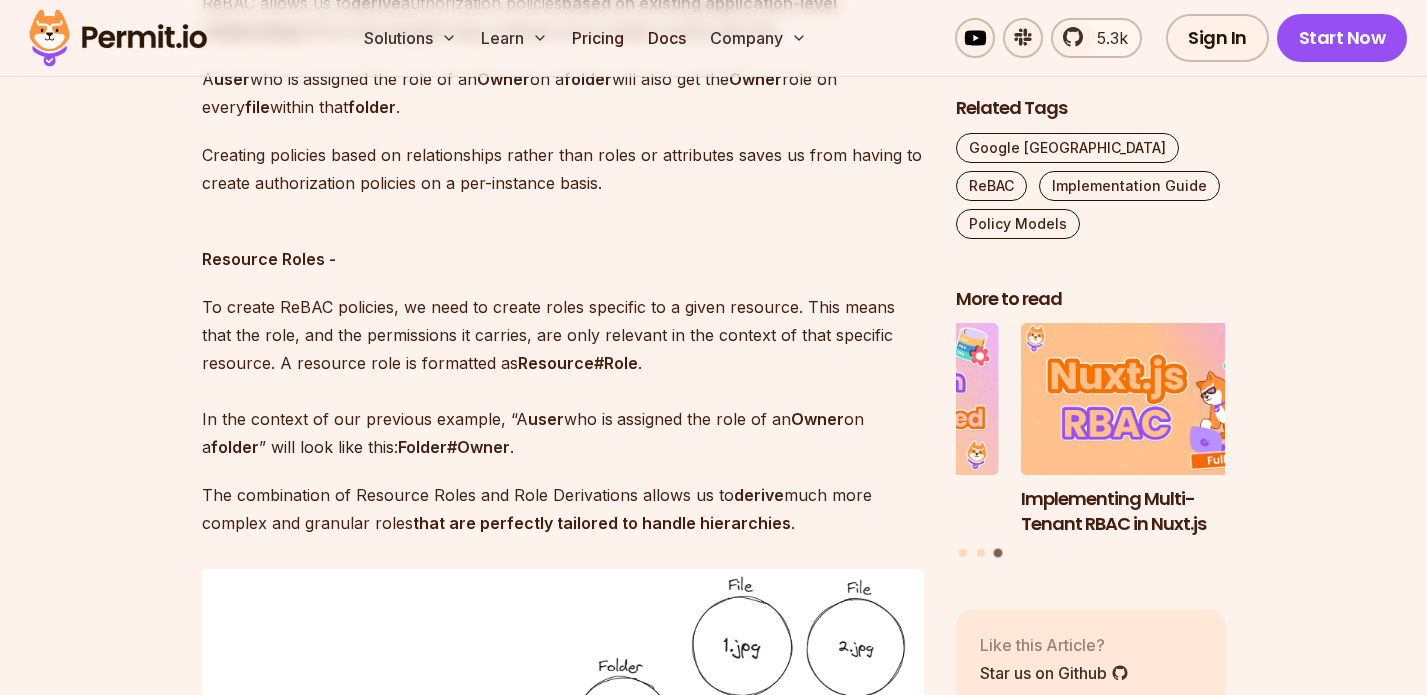 scroll, scrollTop: 3034, scrollLeft: 0, axis: vertical 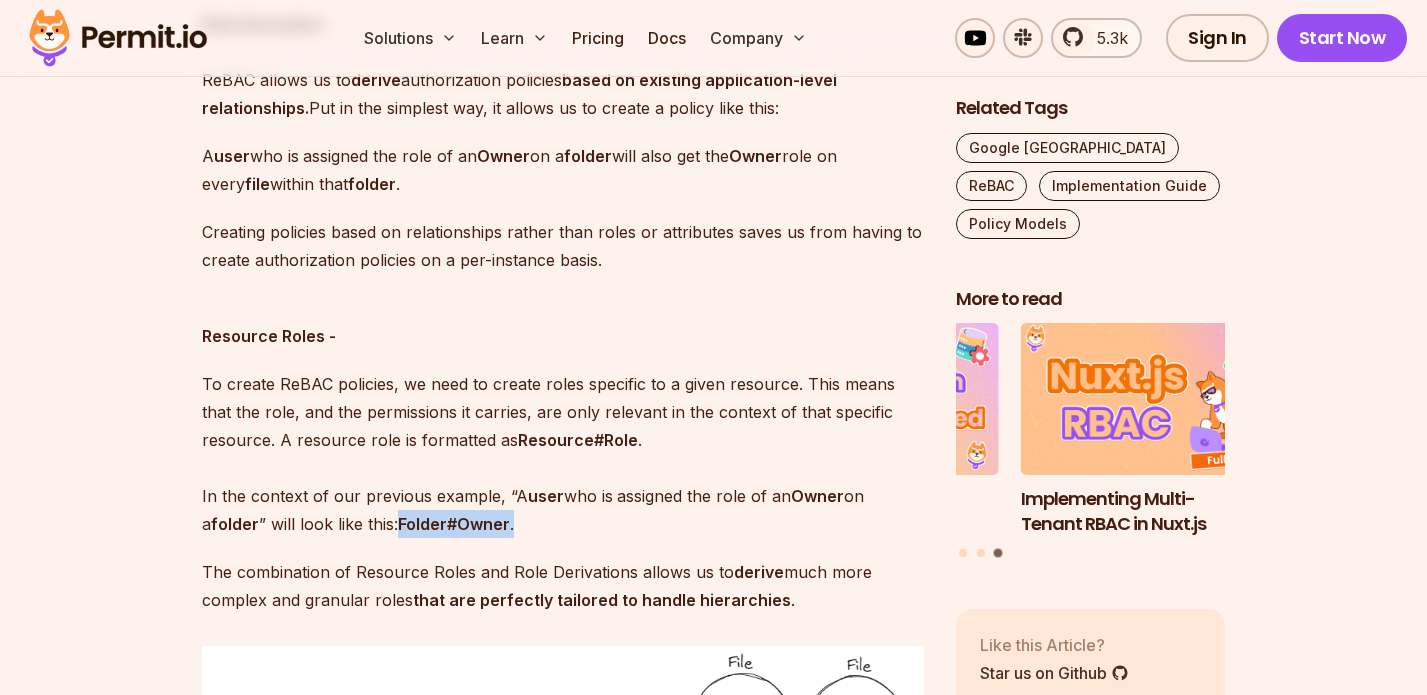 drag, startPoint x: 522, startPoint y: 497, endPoint x: 408, endPoint y: 497, distance: 114 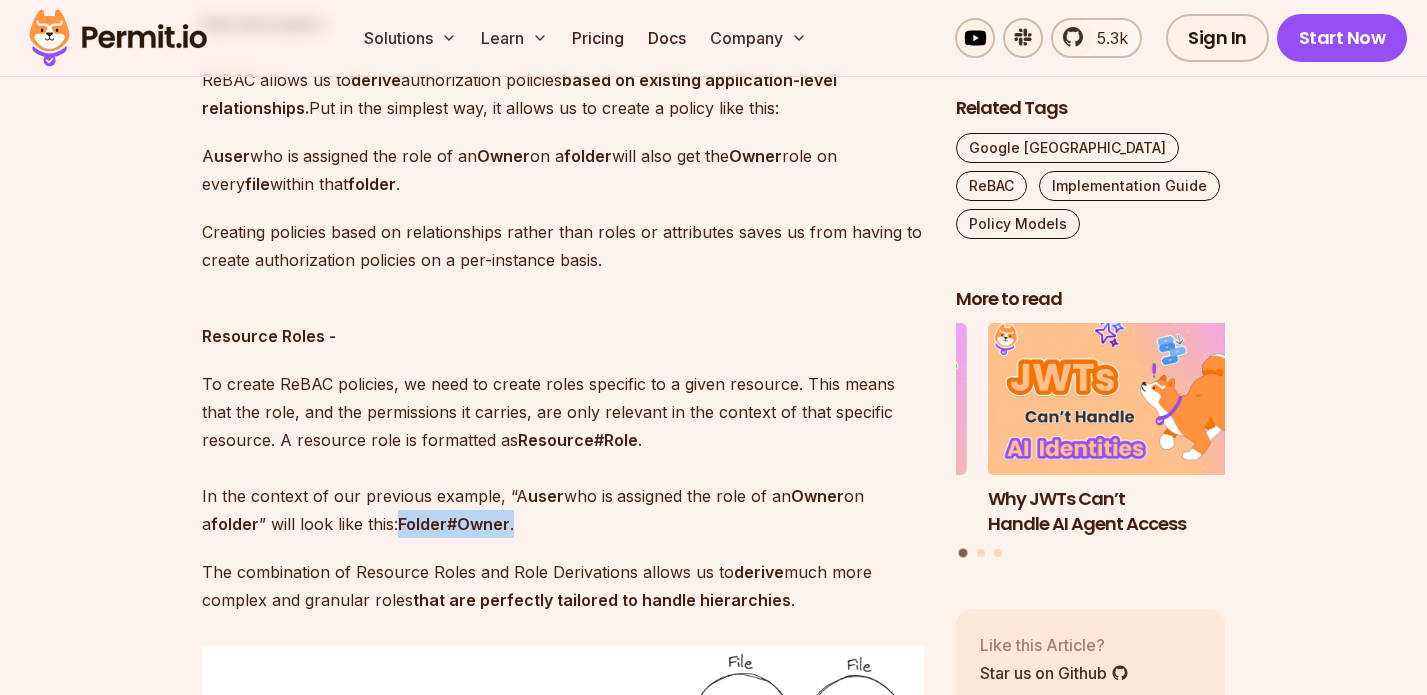 copy on "Folder#Owner ." 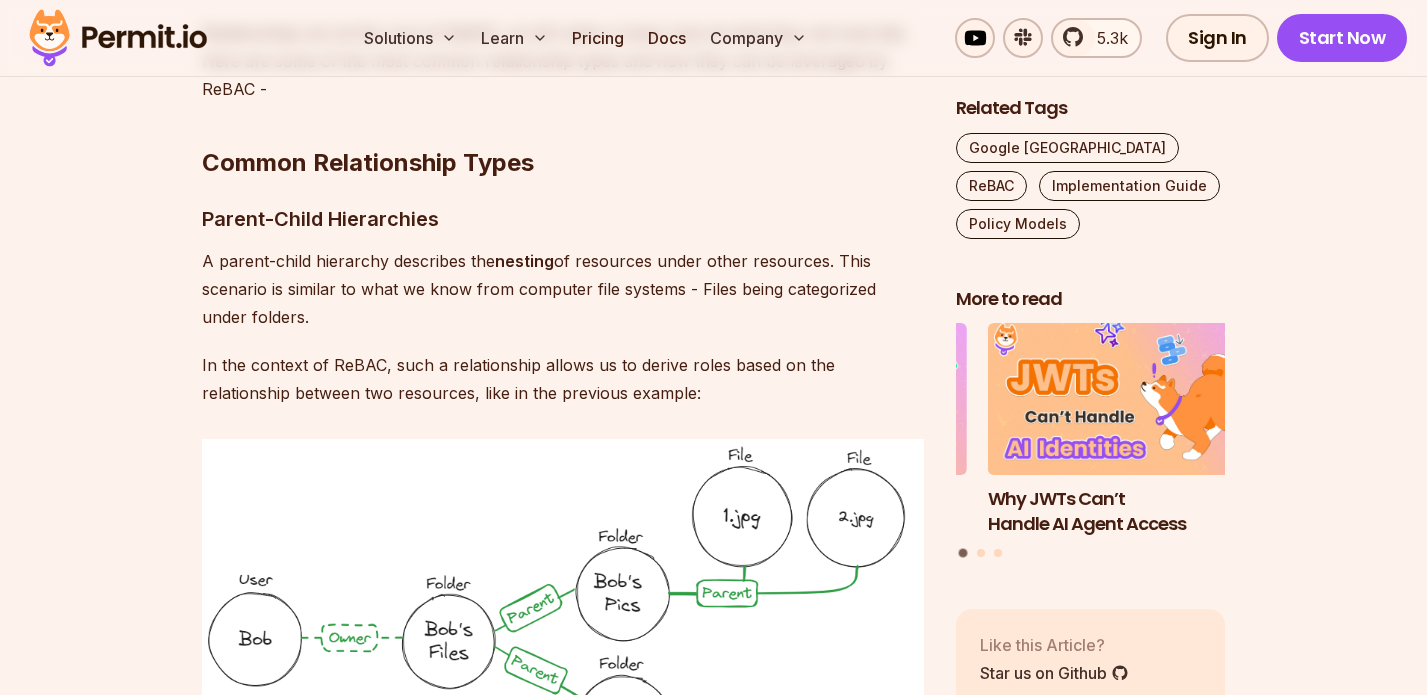 scroll, scrollTop: 4335, scrollLeft: 0, axis: vertical 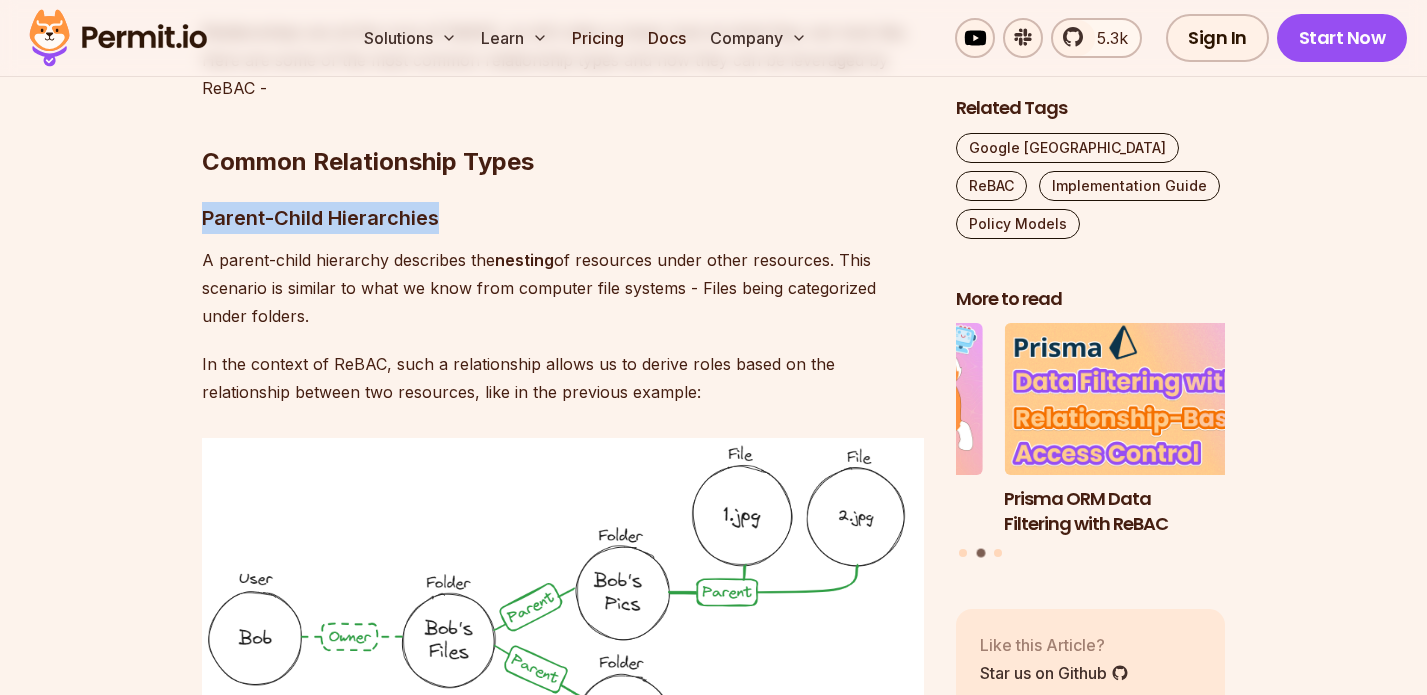 drag, startPoint x: 201, startPoint y: 162, endPoint x: 439, endPoint y: 162, distance: 238 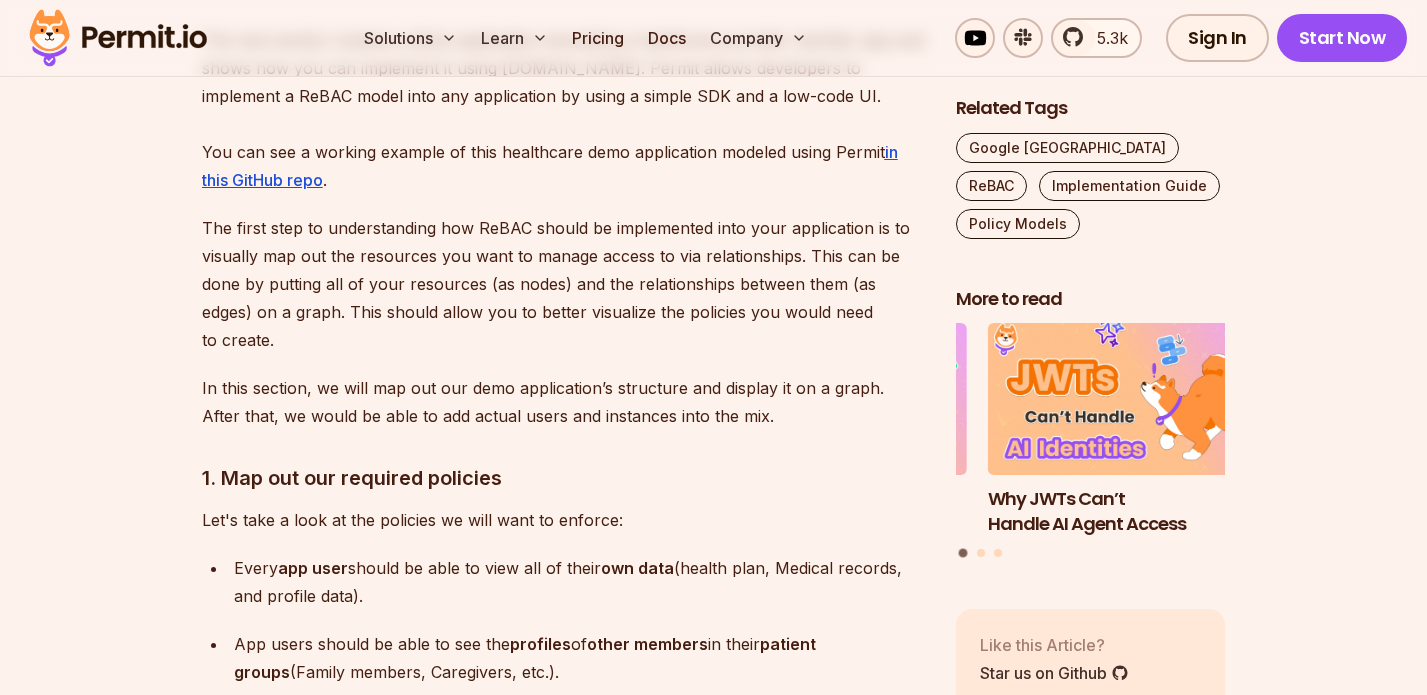 scroll, scrollTop: 6063, scrollLeft: 0, axis: vertical 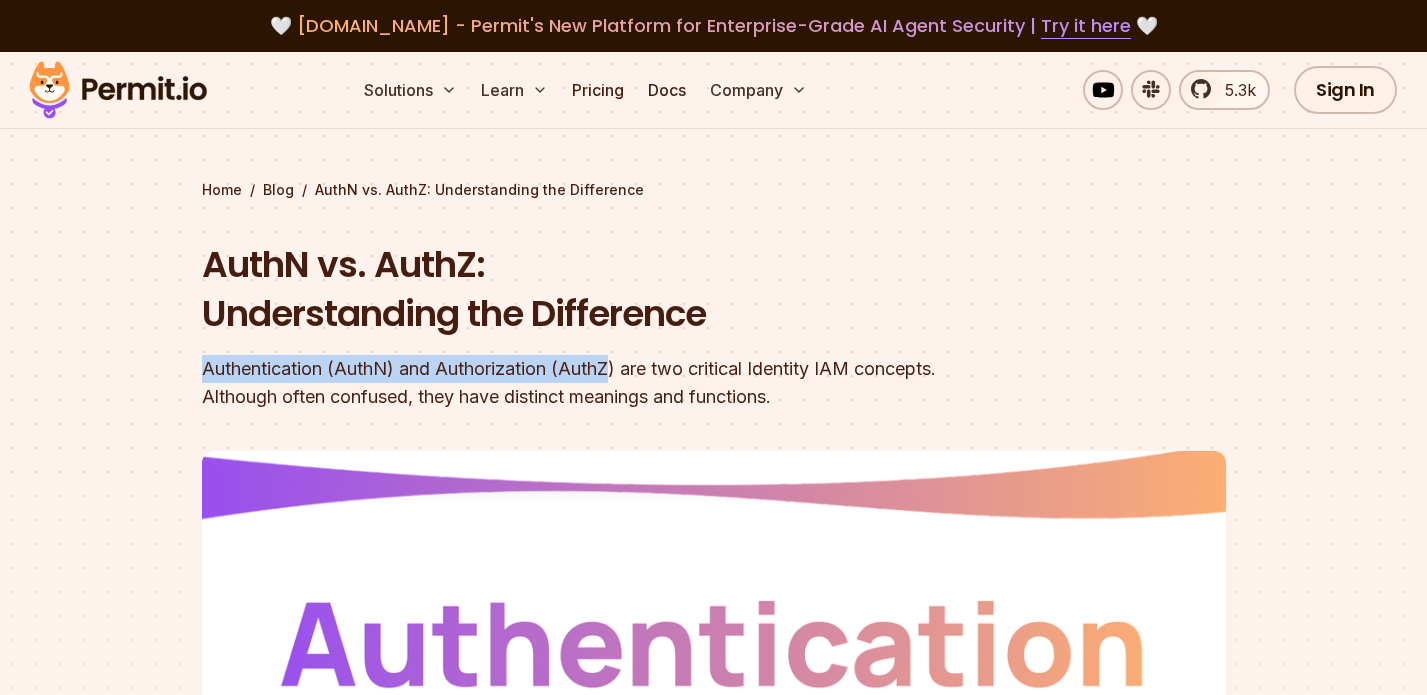 drag, startPoint x: 202, startPoint y: 367, endPoint x: 617, endPoint y: 366, distance: 415.0012 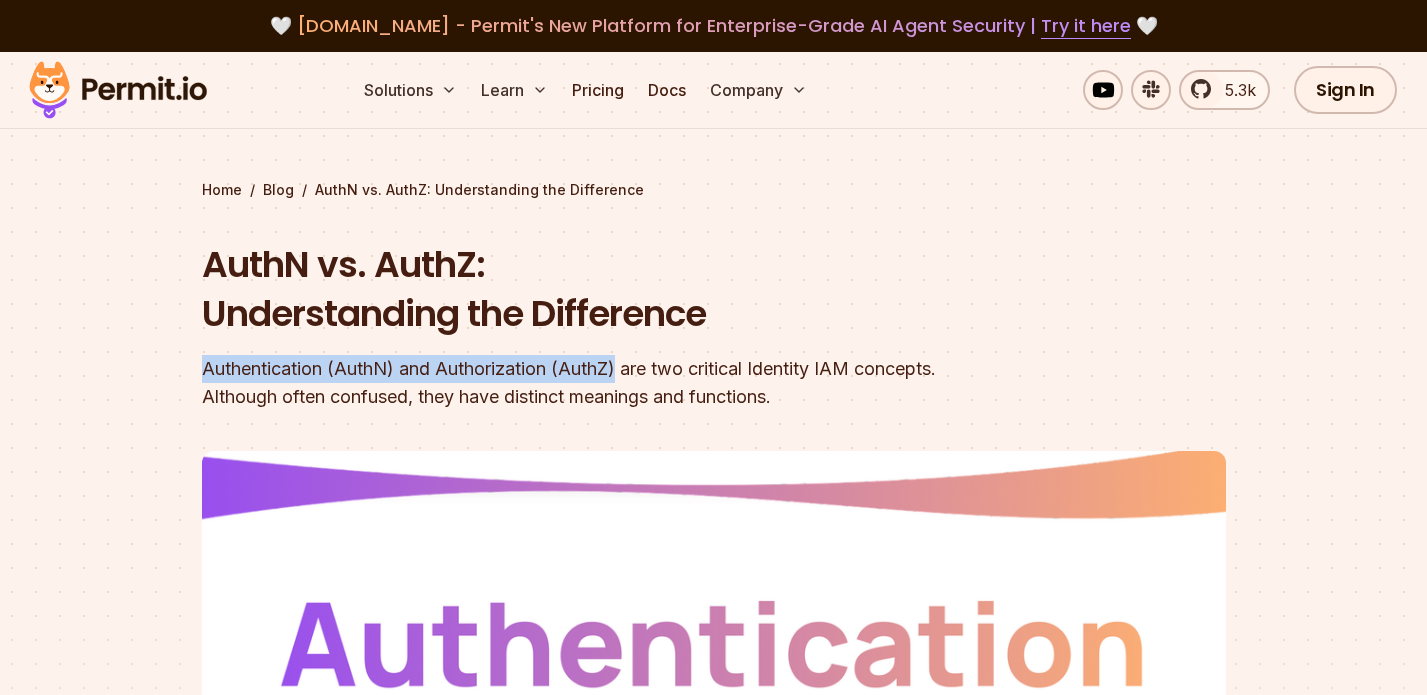 click on "Authentication (AuthN) and Authorization (AuthZ) are two critical Identity IAM concepts. Although often confused, they have distinct meanings and functions." at bounding box center (586, 383) 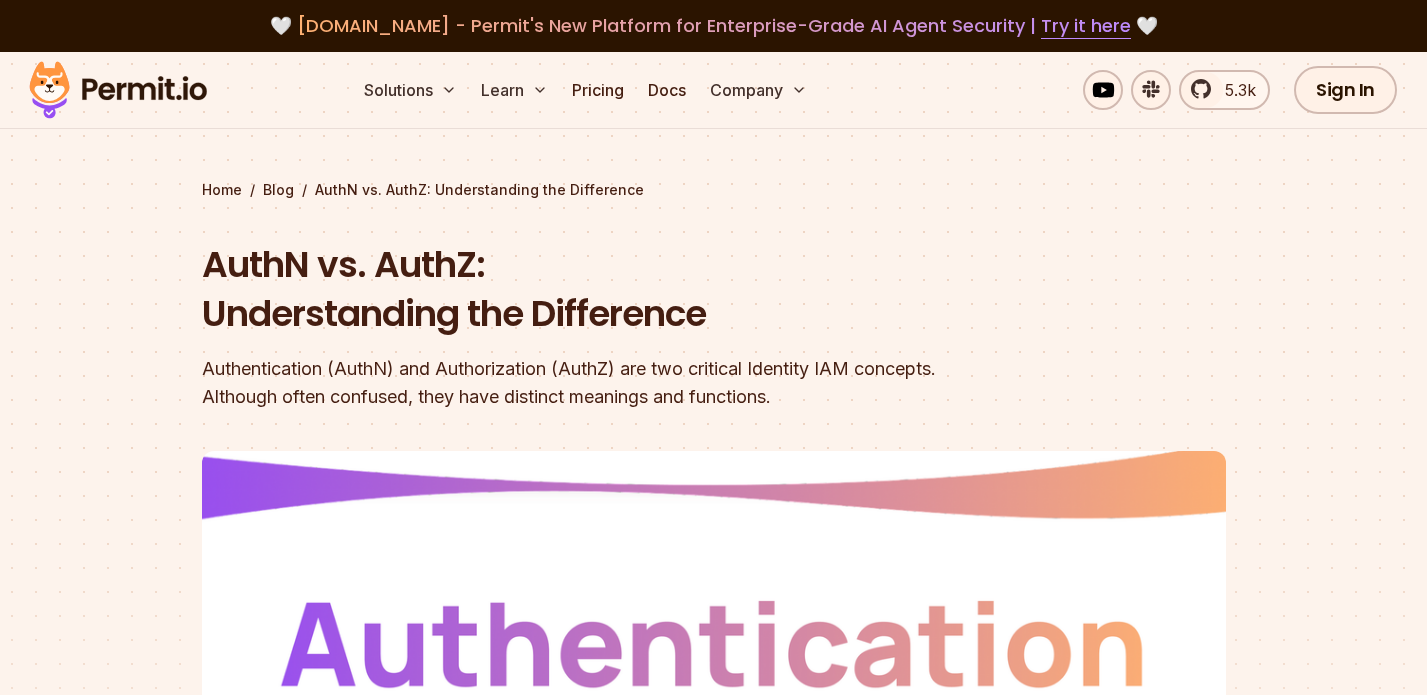 click on "AuthN vs. AuthZ: Understanding the Difference" at bounding box center (586, 289) 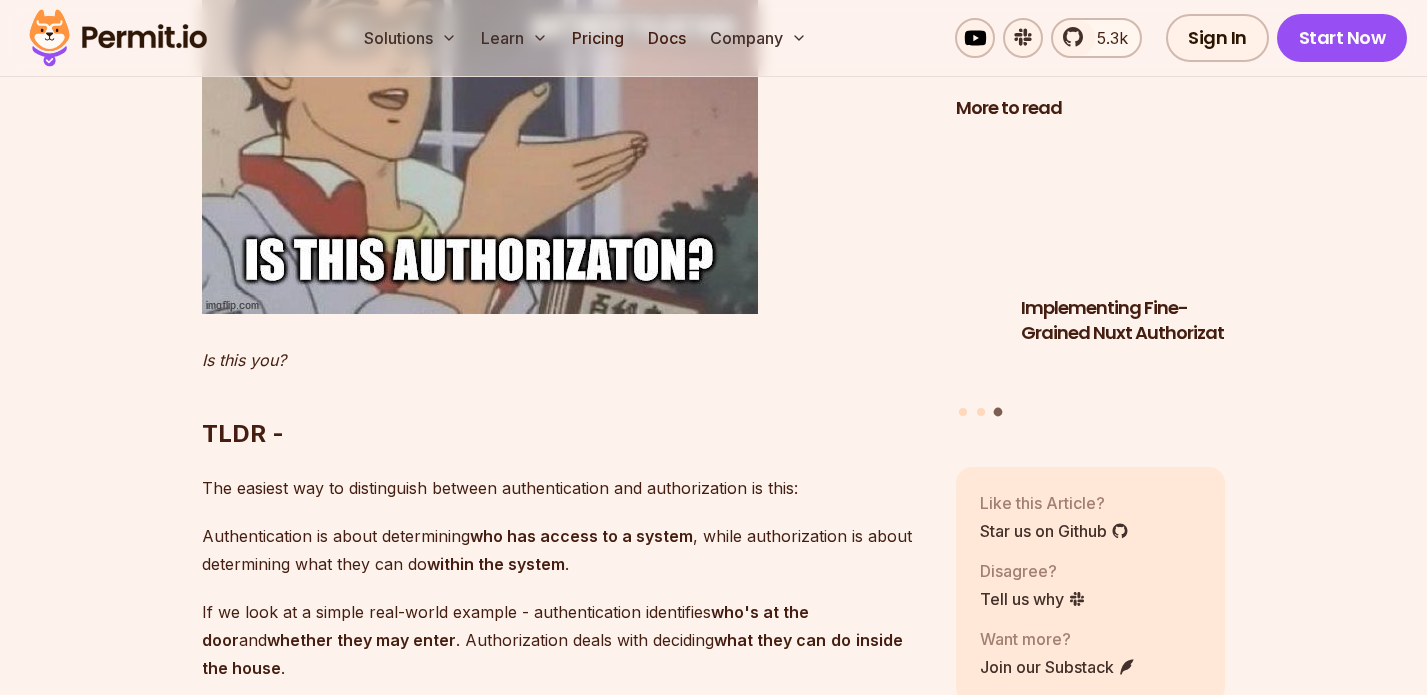 scroll, scrollTop: 1805, scrollLeft: 0, axis: vertical 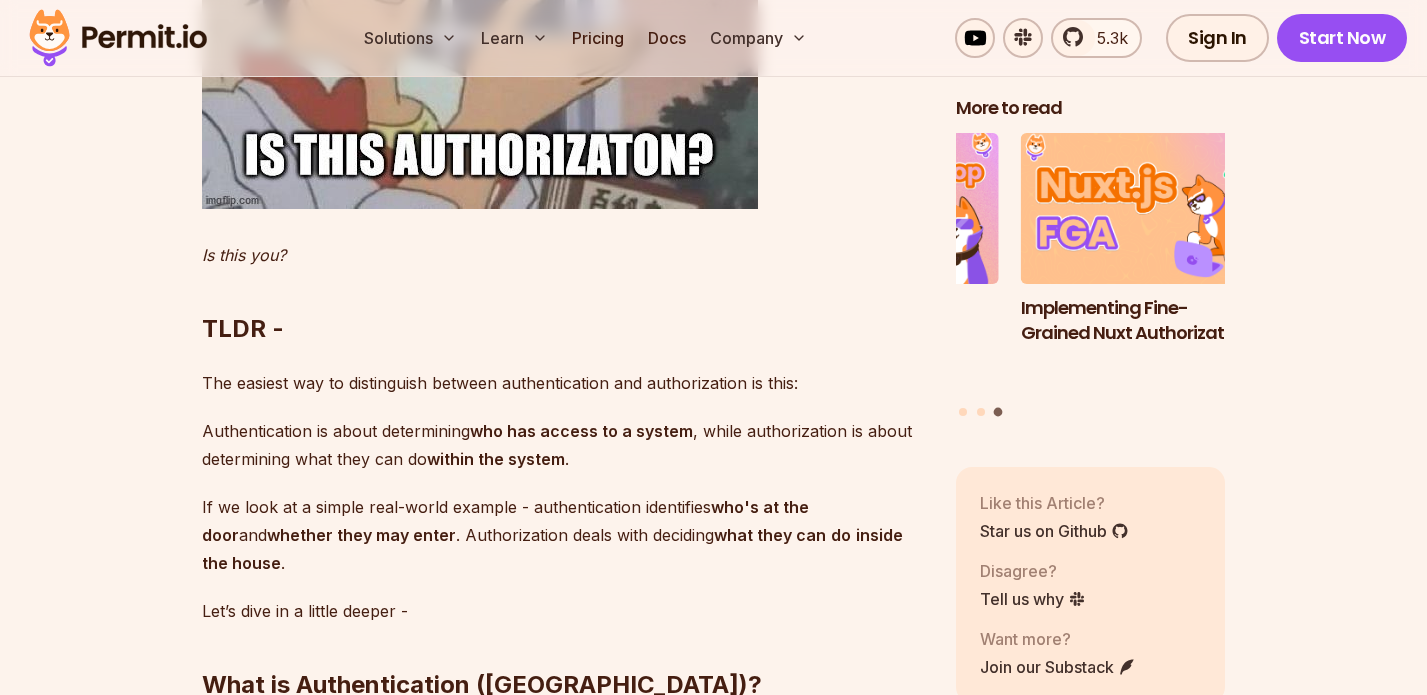 drag, startPoint x: 583, startPoint y: 434, endPoint x: 204, endPoint y: 406, distance: 380.0329 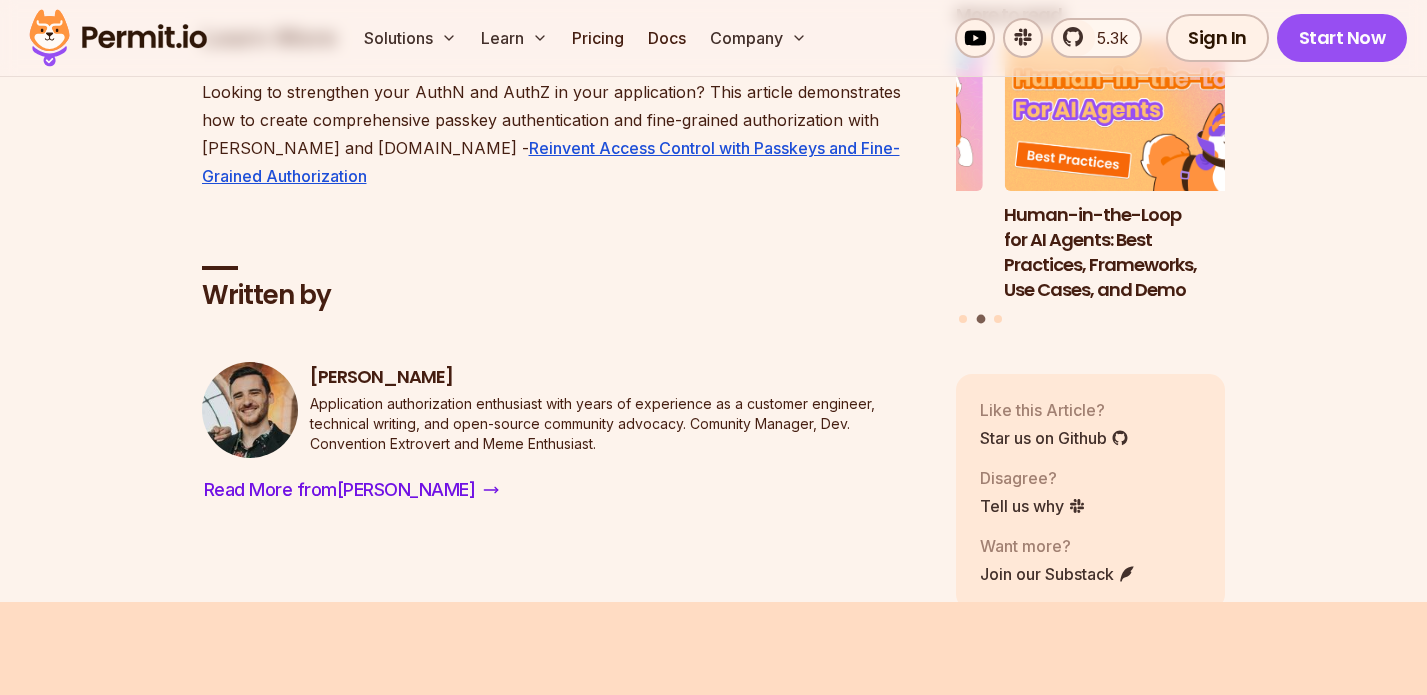 scroll, scrollTop: 4013, scrollLeft: 0, axis: vertical 